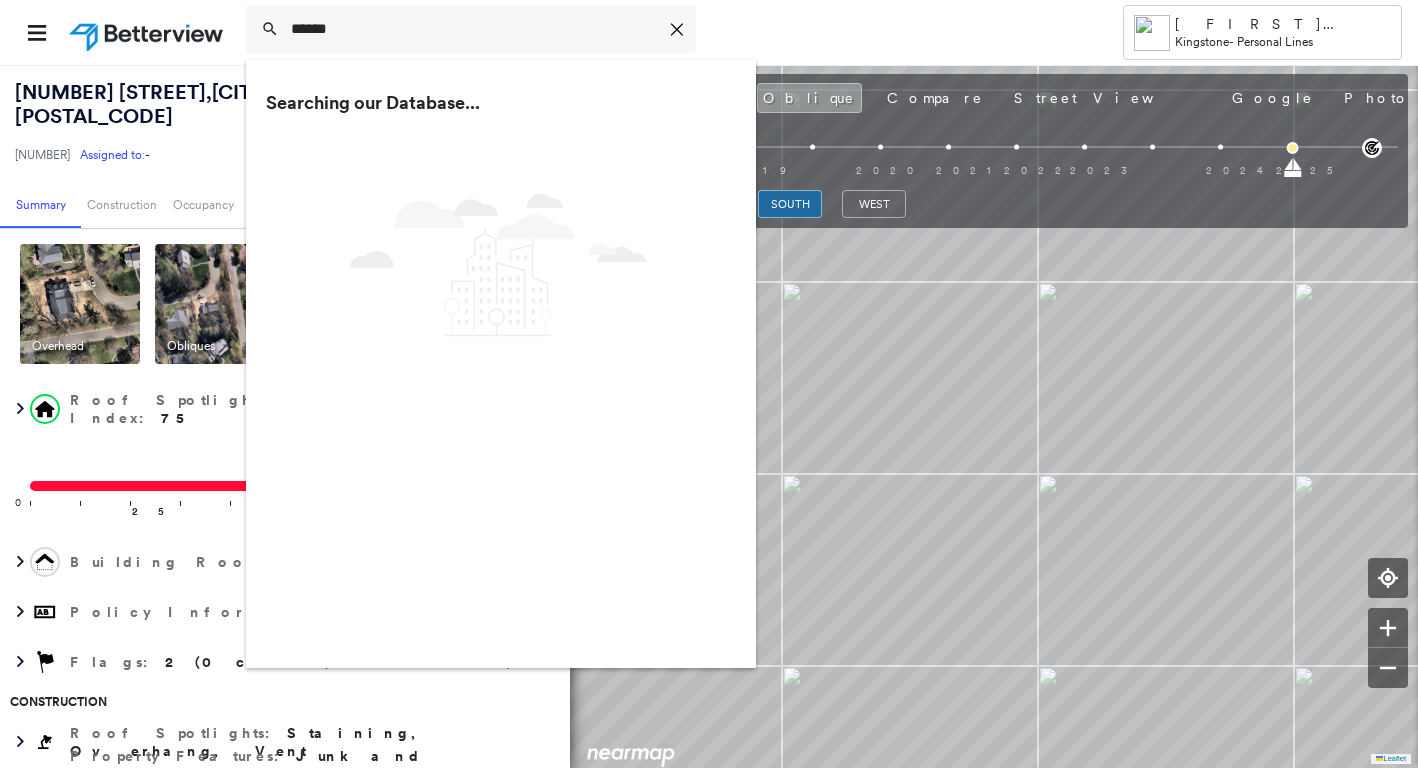 scroll, scrollTop: 0, scrollLeft: 0, axis: both 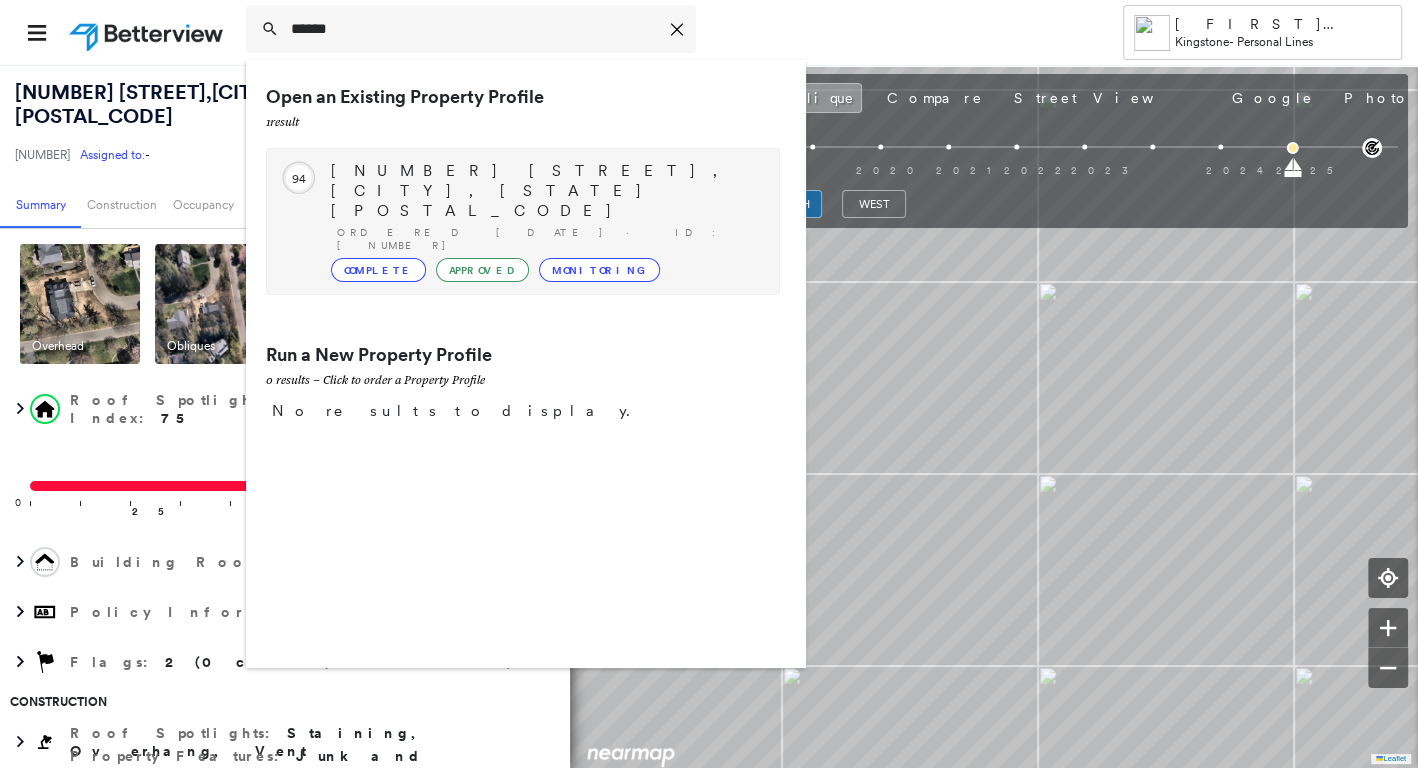 type on "******" 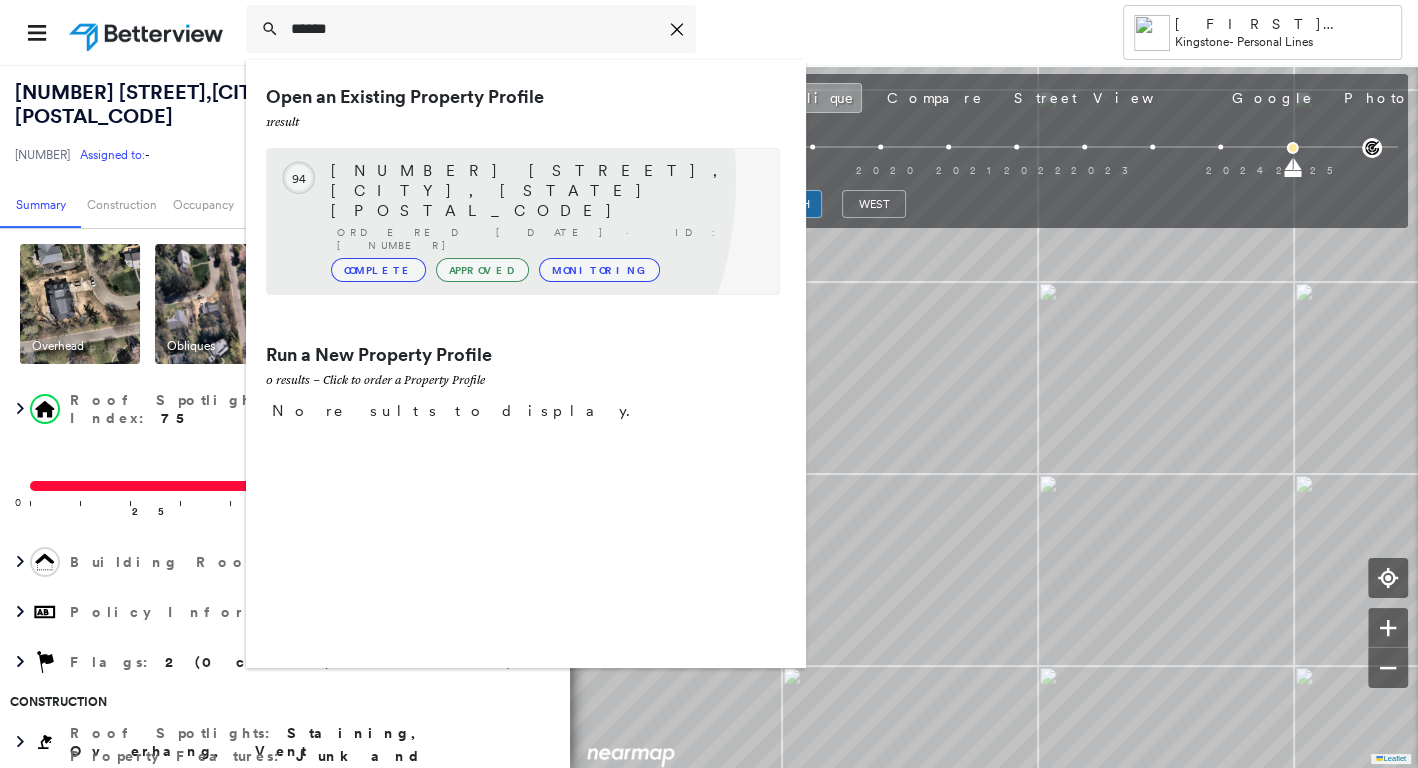 click on "[NUMBER] [STREET], [CITY], [STATE] [POSTAL_CODE]" at bounding box center (545, 191) 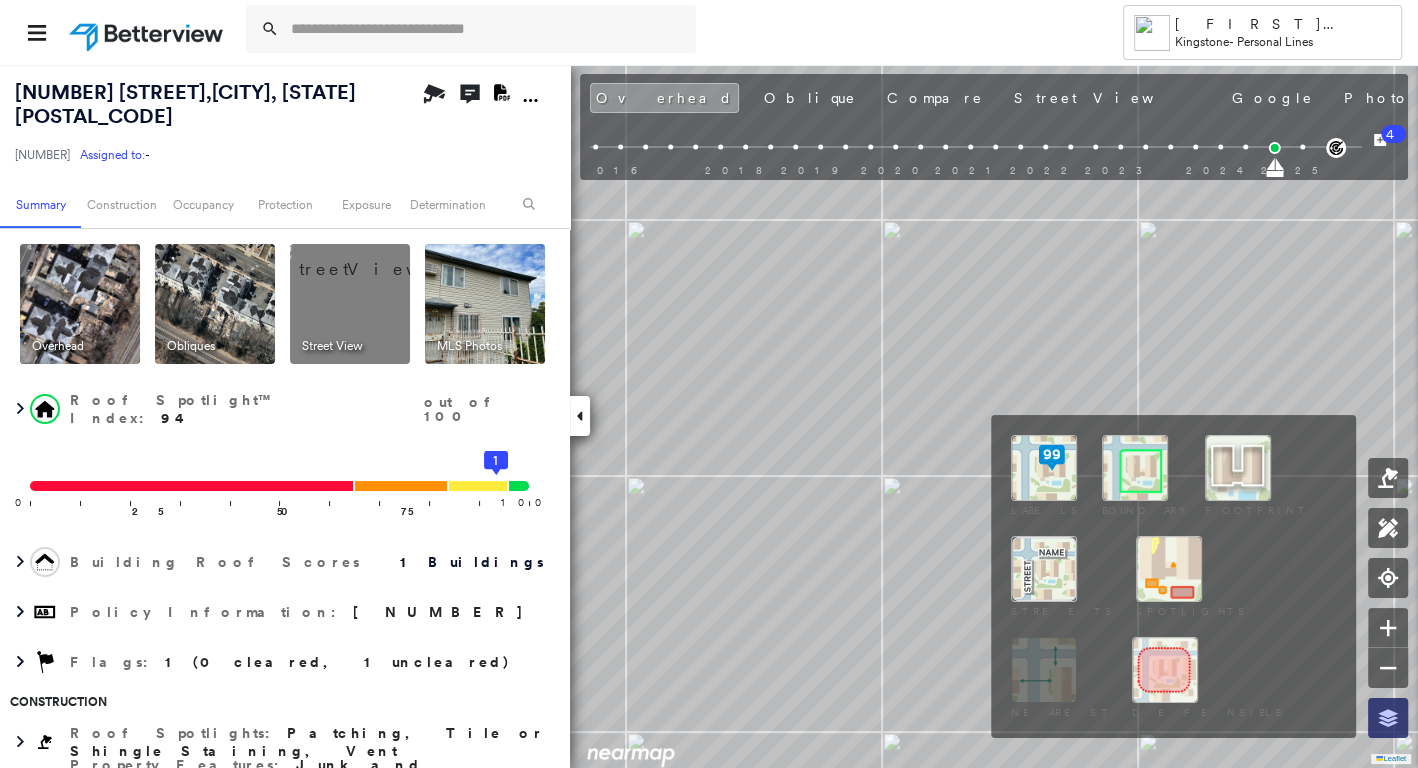 click 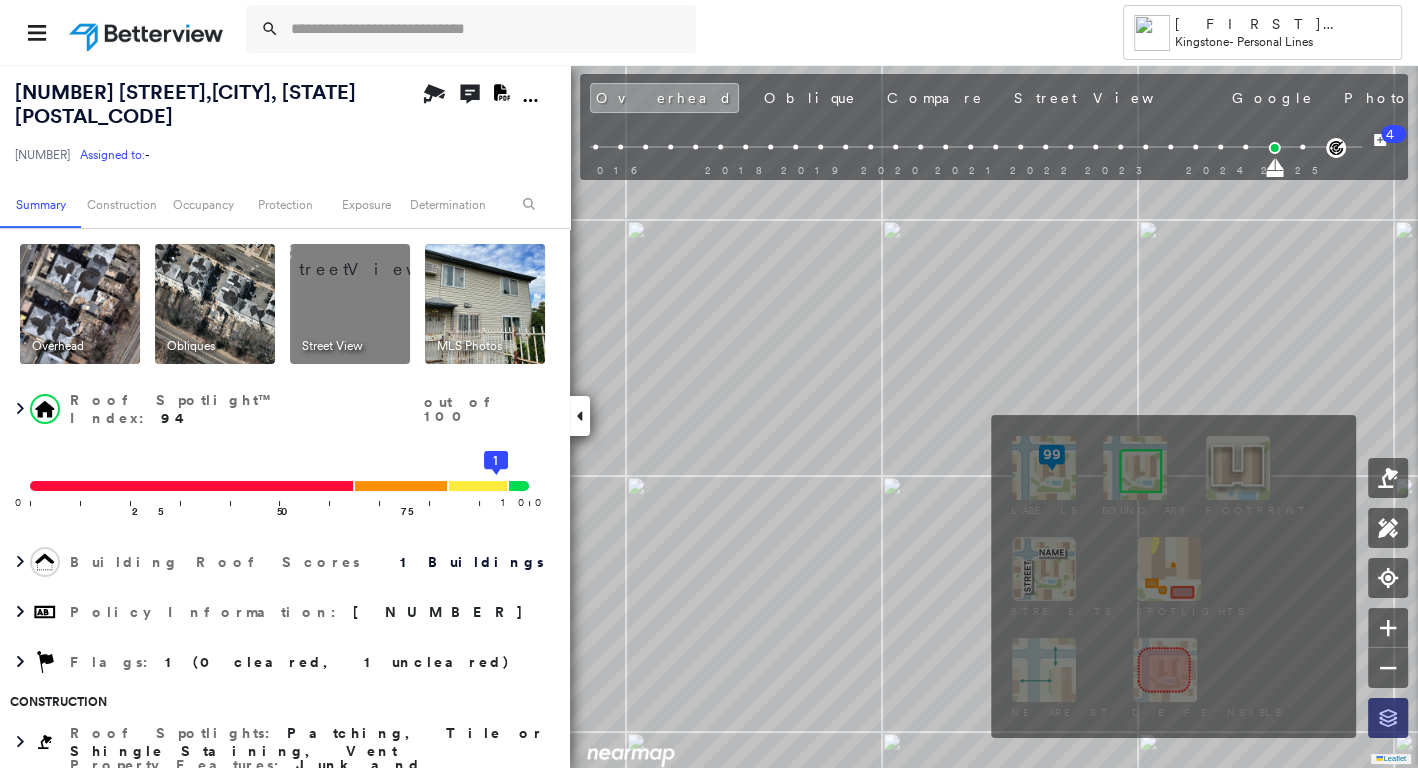 click 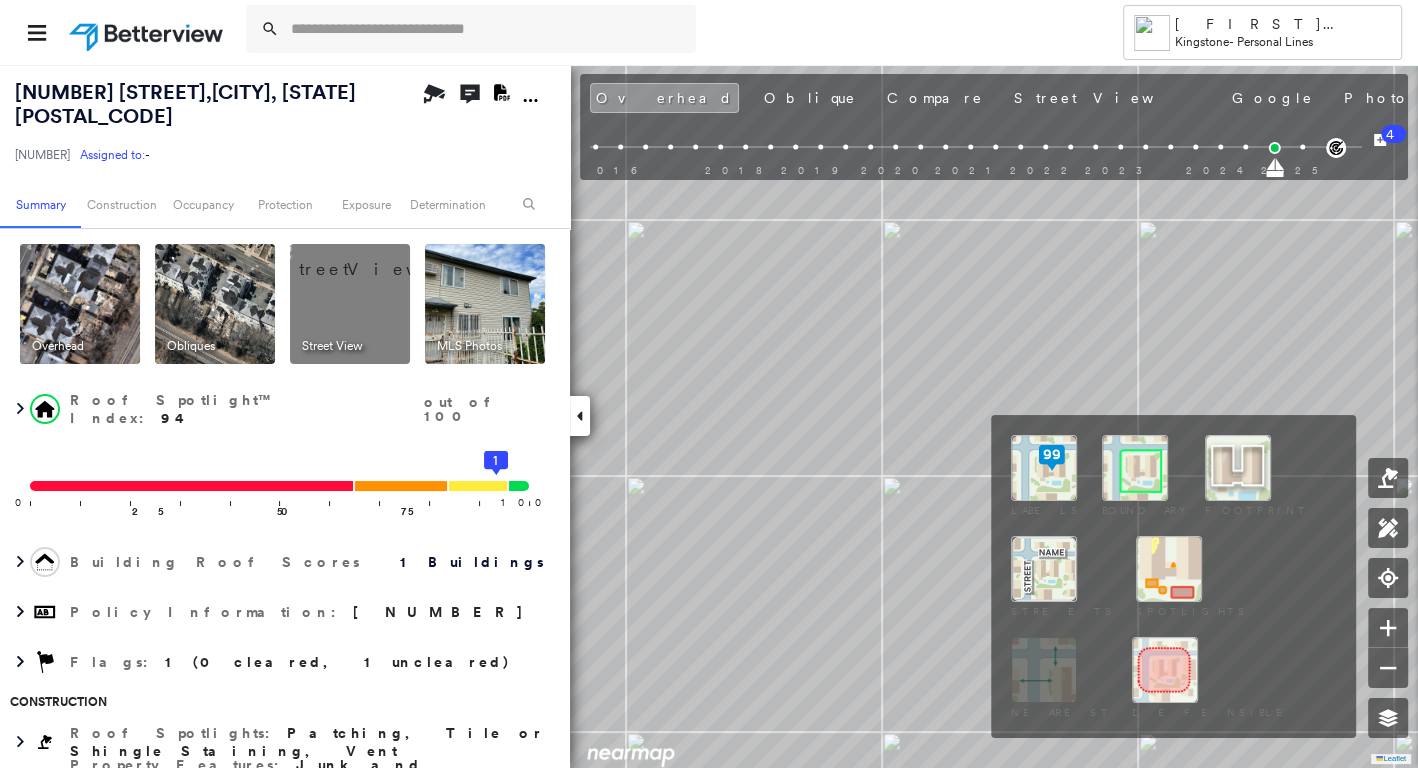 click at bounding box center [1135, 468] 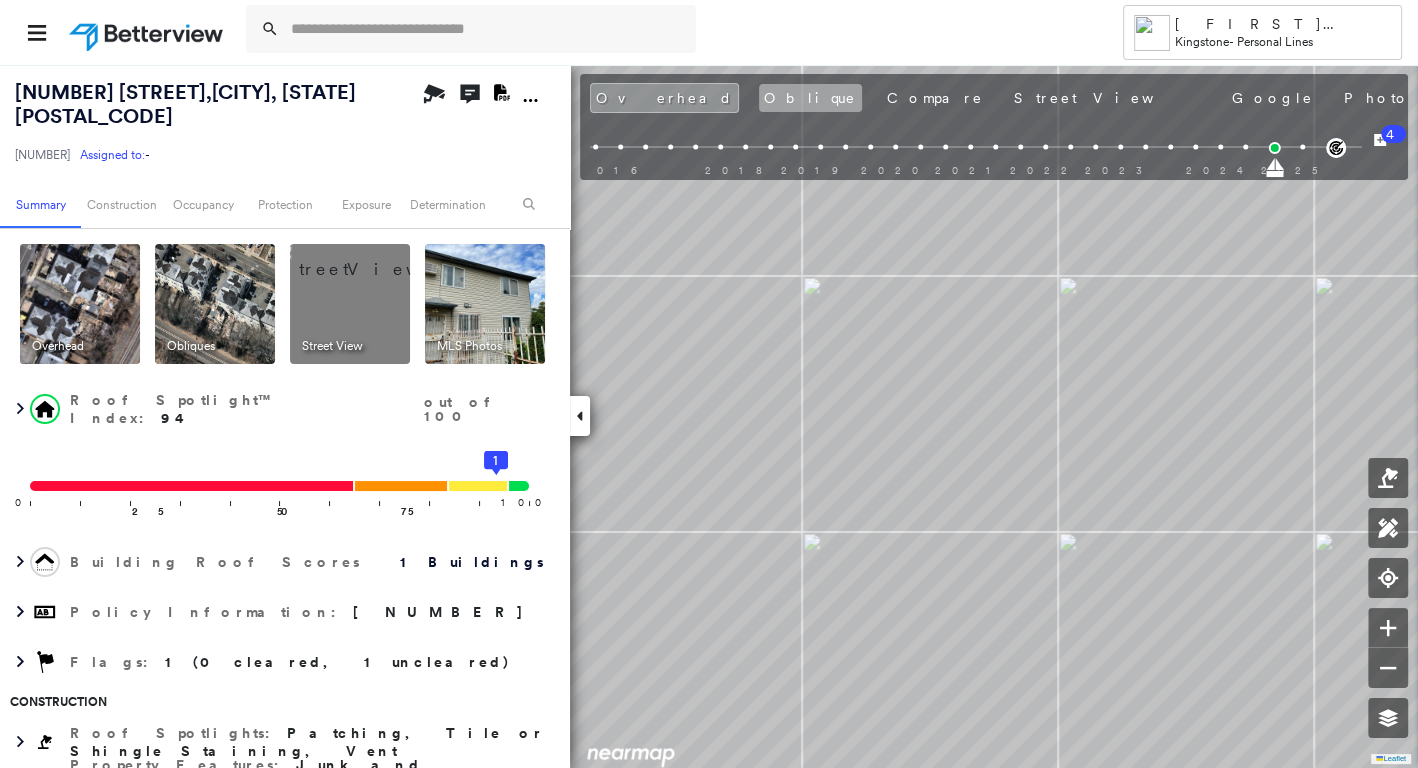click on "Oblique" at bounding box center (810, 98) 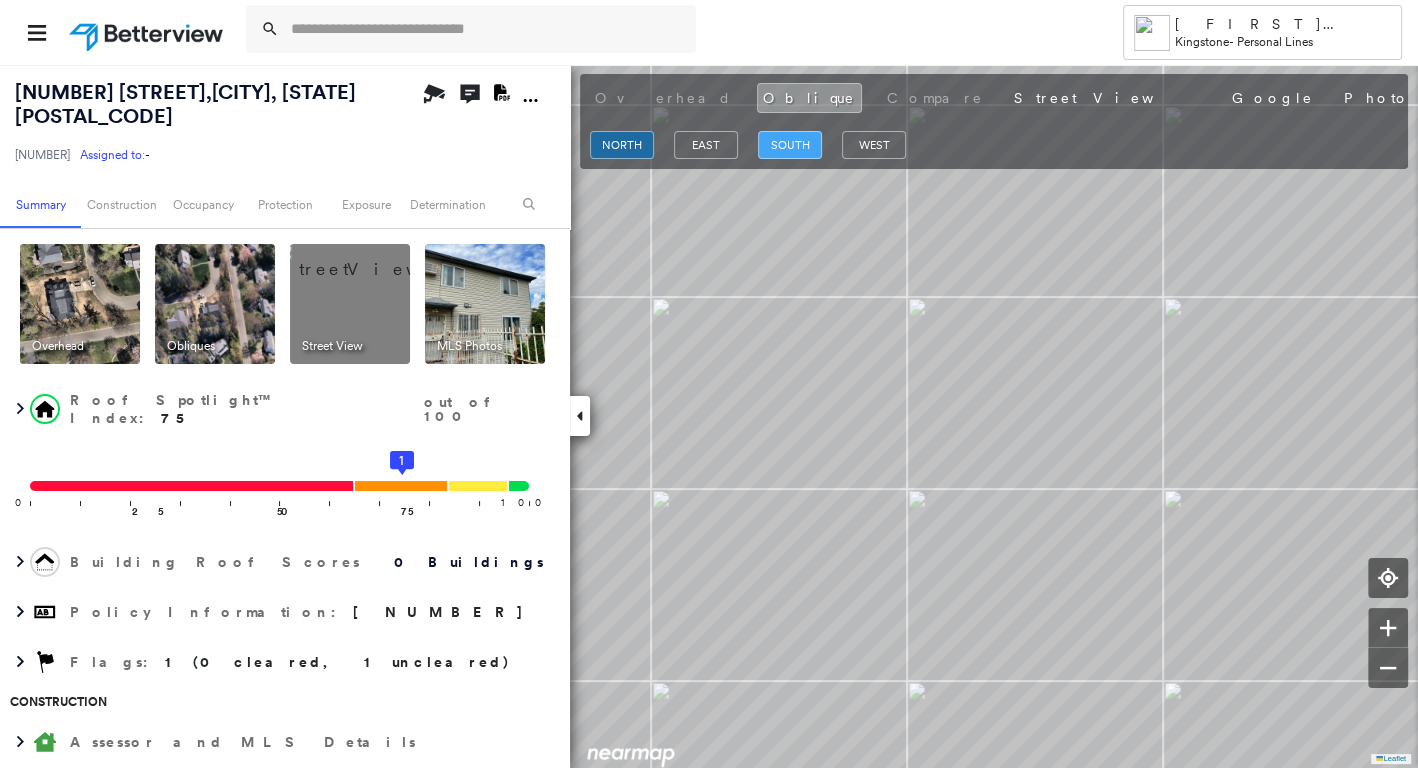 click on "south" at bounding box center [790, 145] 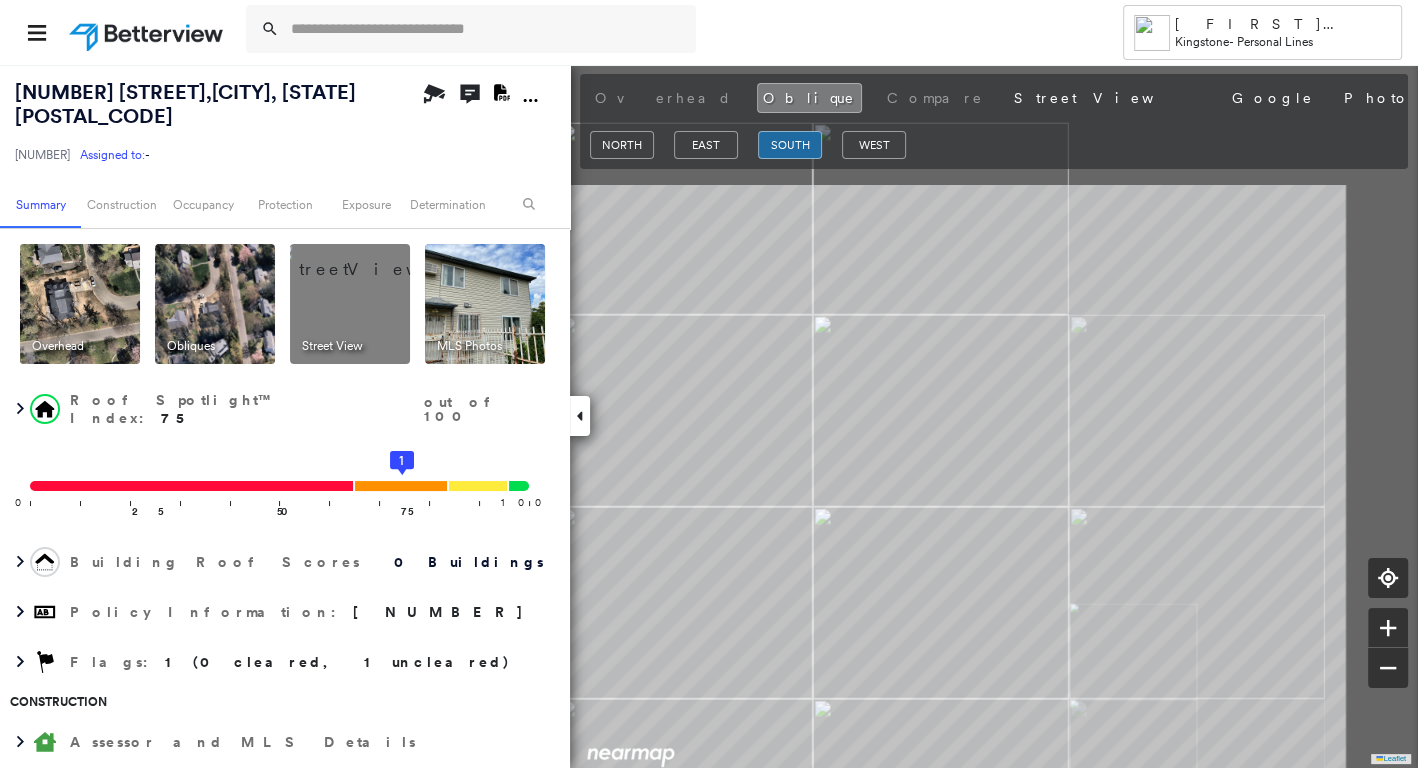 click on "Tower [LAST] [LAST] [LAST] - Personal Lines [NUMBER] [STREET] , [CITY], [STATE] [POSTAL_CODE] [NUMBER] Assigned to: - Assigned to: - [NUMBER] Assigned to: - Open Comments Download PDF Report Summary Construction Occupancy Protection Exposure Determination Overhead Obliques Street View MLS Photos Roof Spotlight™ Index : 75 out of 100 0 100 25 50 75 1 Building Roof Scores 0 Buildings Policy Information : [NUMBER] Flags : 1 (0 cleared, 1 uncleared) Construction Assessor and MLS Details BuildZoom - Building Permit Data and Analysis Occupancy Ownership Place Detail Geocode Protection Protection Exposure FEMA Risk Index Flood Regional Hazard: 2 out of 5 Crime Regional Hazard: 3 out of 5 Additional Perils Guidewire HazardHub HazardHub Risks MLS Photos Determination Flags : 1 (0 cleared, 1 uncleared) Uncleared Flags (1) Cleared Flags (0) Low Low Priority Flagged [DATE] Clear Action Taken New Entry History Quote/New Business Terms & Conditions Added ACV Endorsement Added Cosmetic Endorsement General Save" at bounding box center (709, 384) 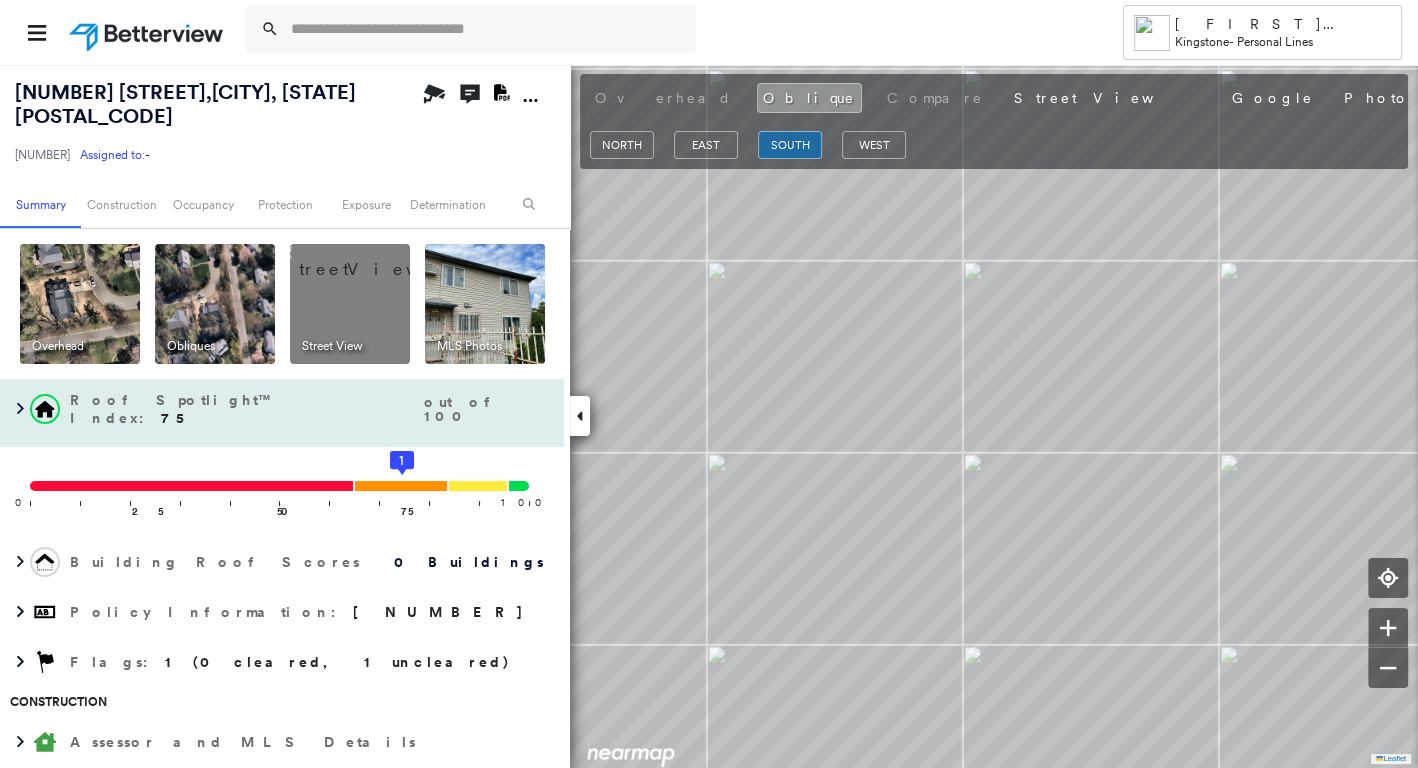 scroll, scrollTop: 222, scrollLeft: 0, axis: vertical 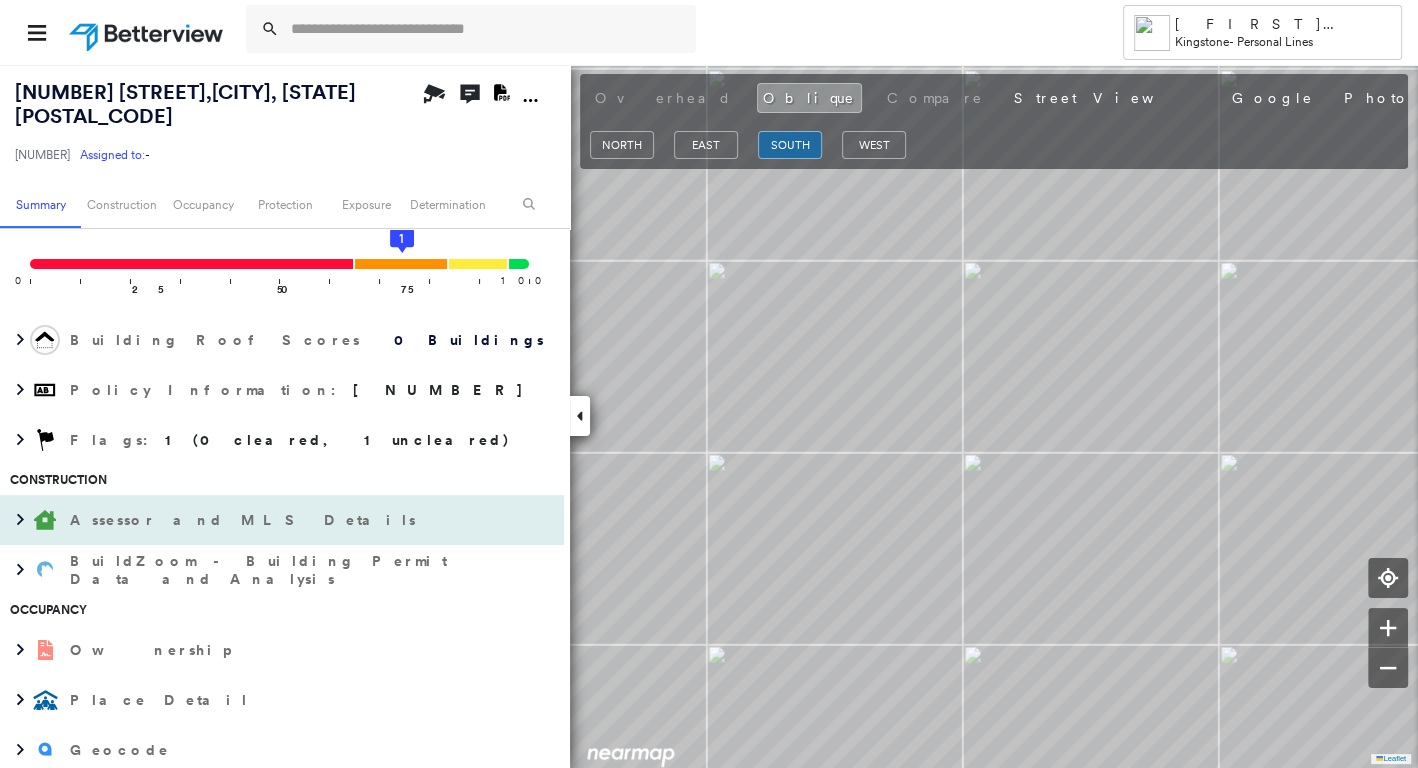click on "Assessor and MLS Details" at bounding box center (245, 520) 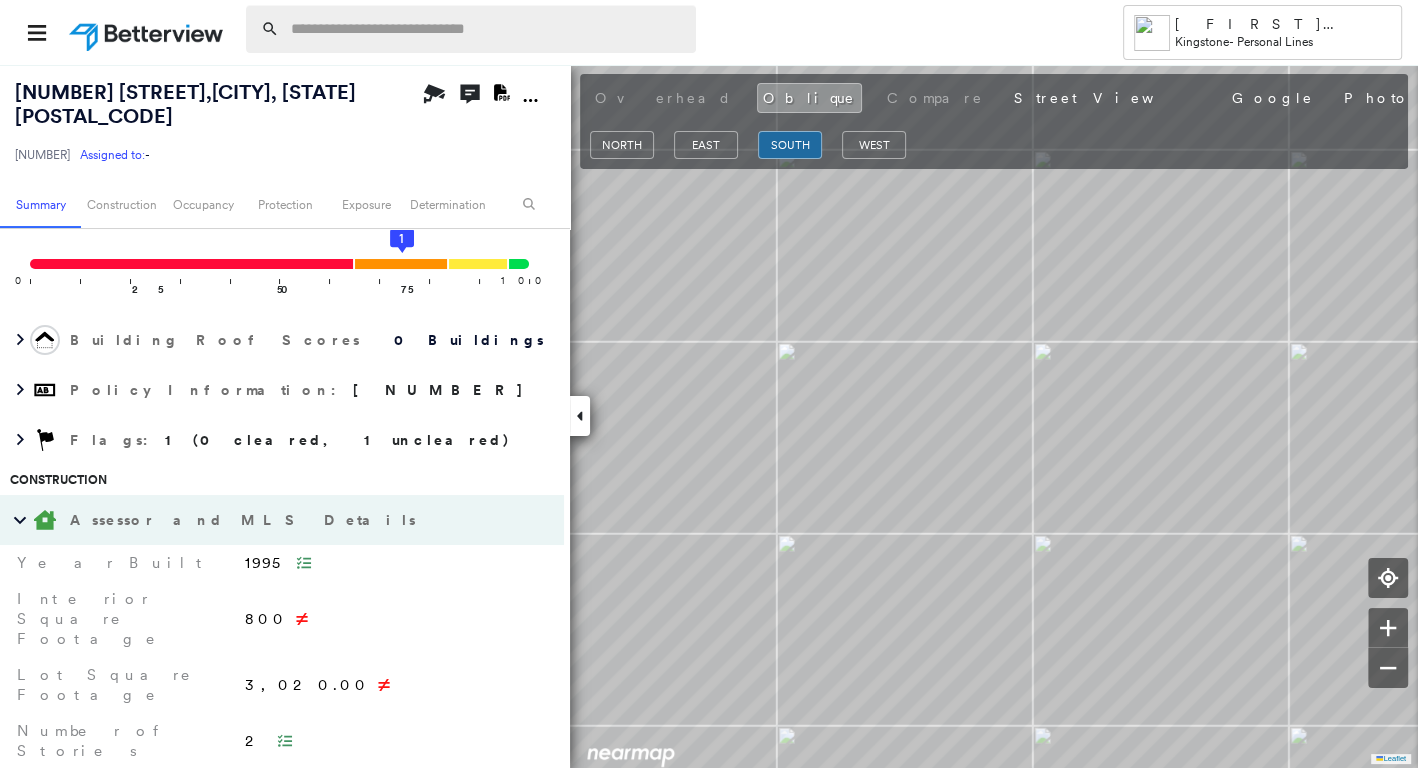 click at bounding box center [487, 29] 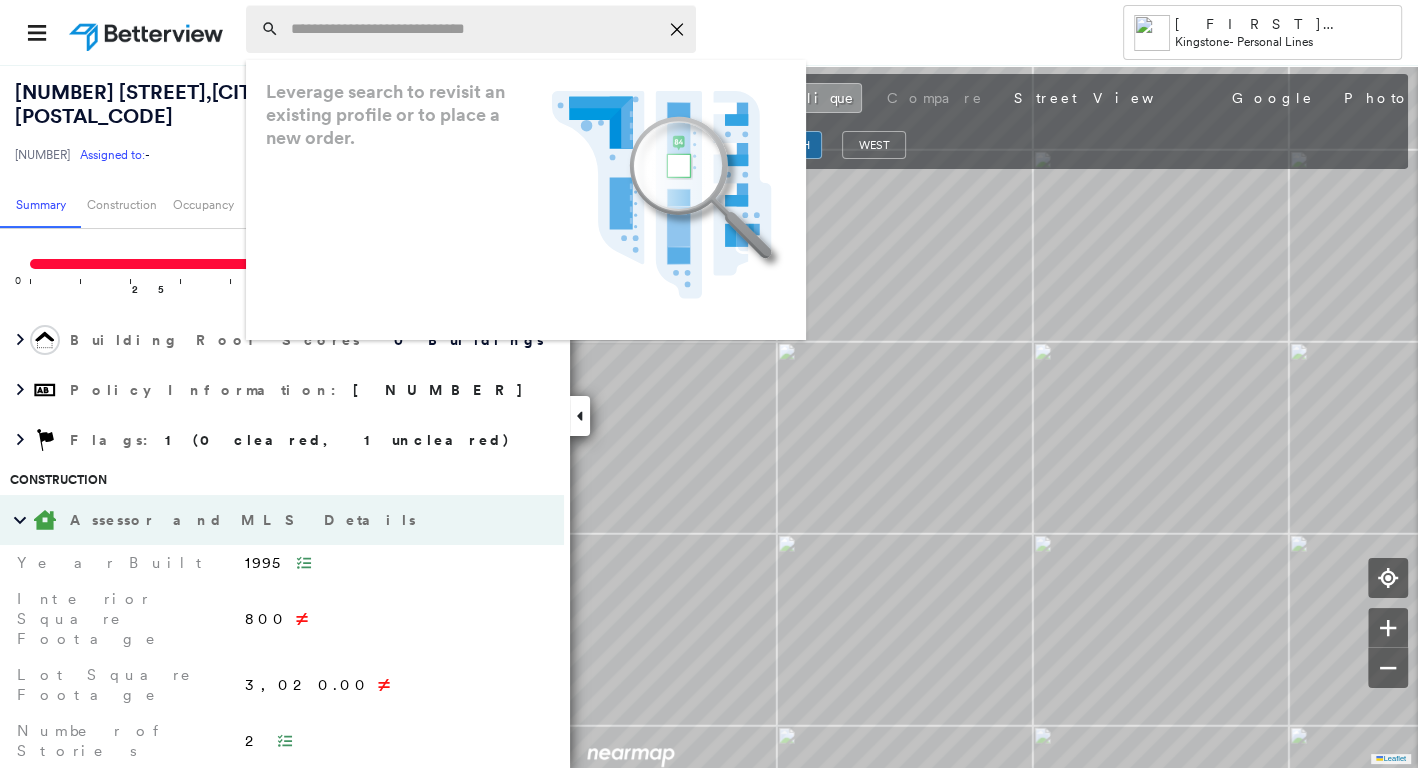 paste on "******" 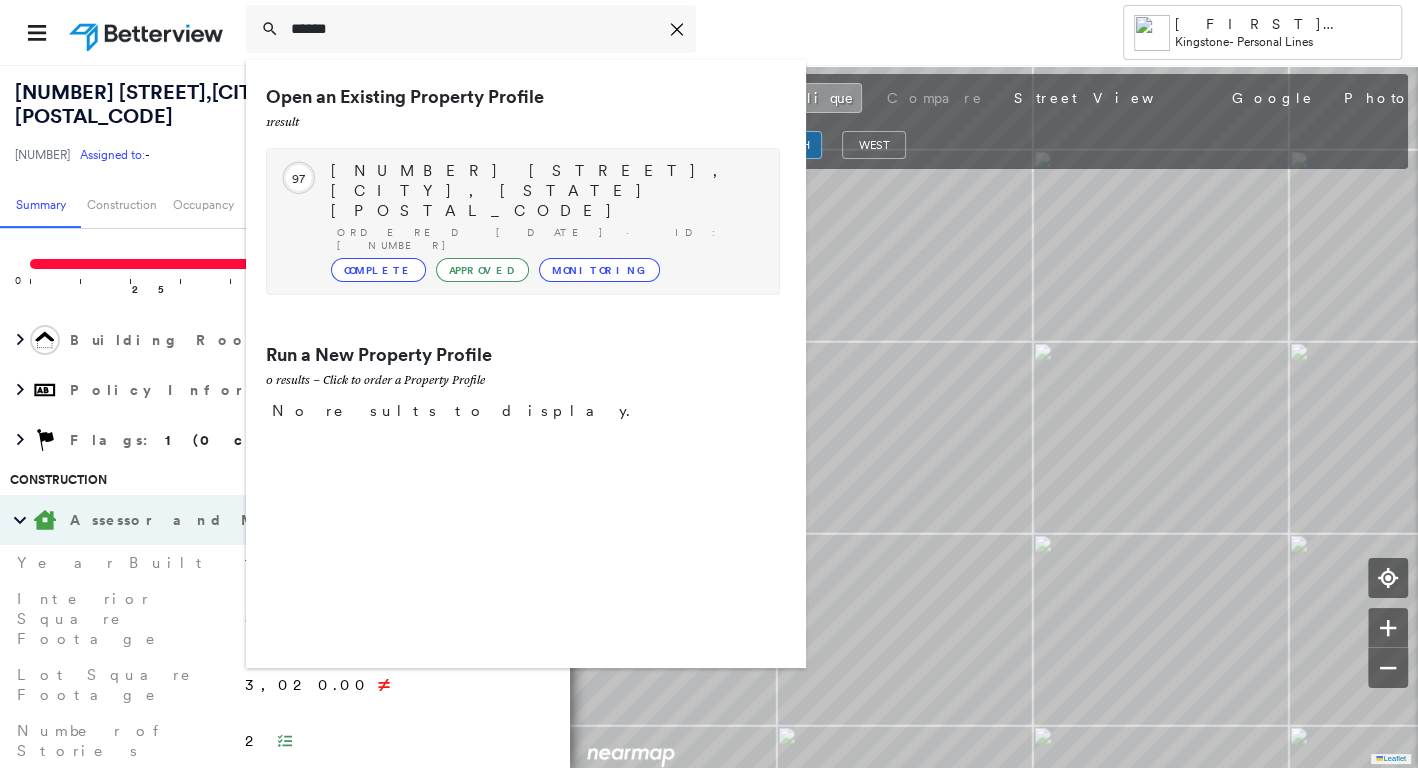 type on "******" 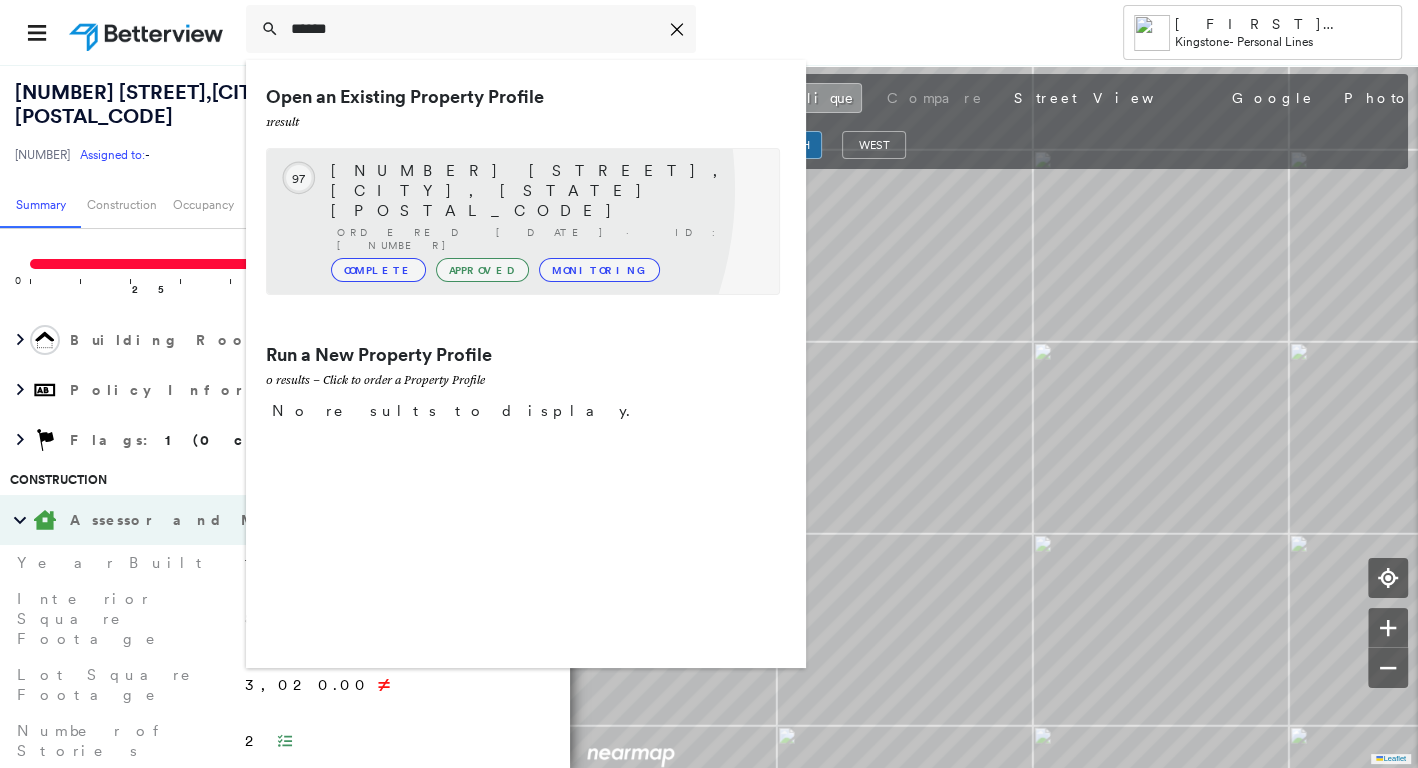 click on "Ordered [DATE] · ID: [NUMBER]" at bounding box center (548, 239) 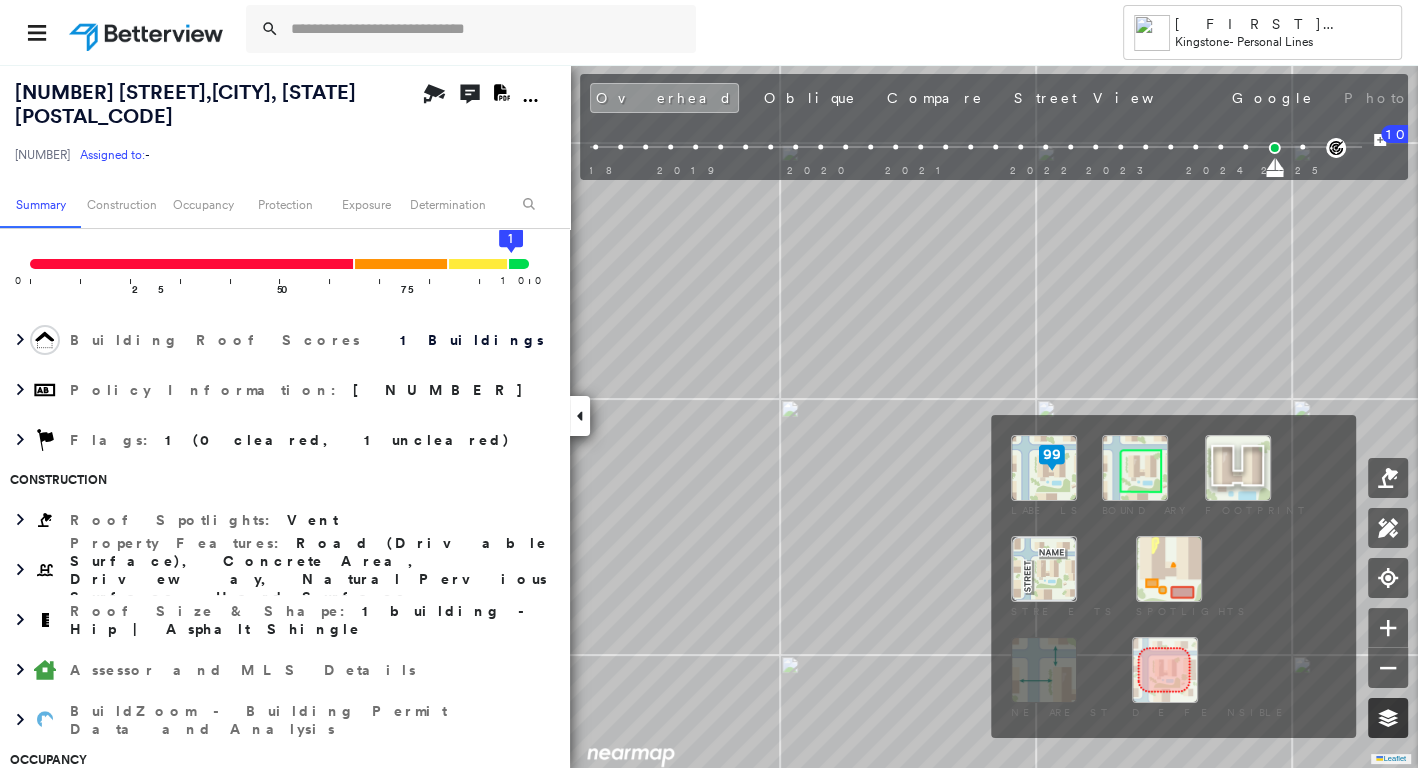 click at bounding box center (1388, 718) 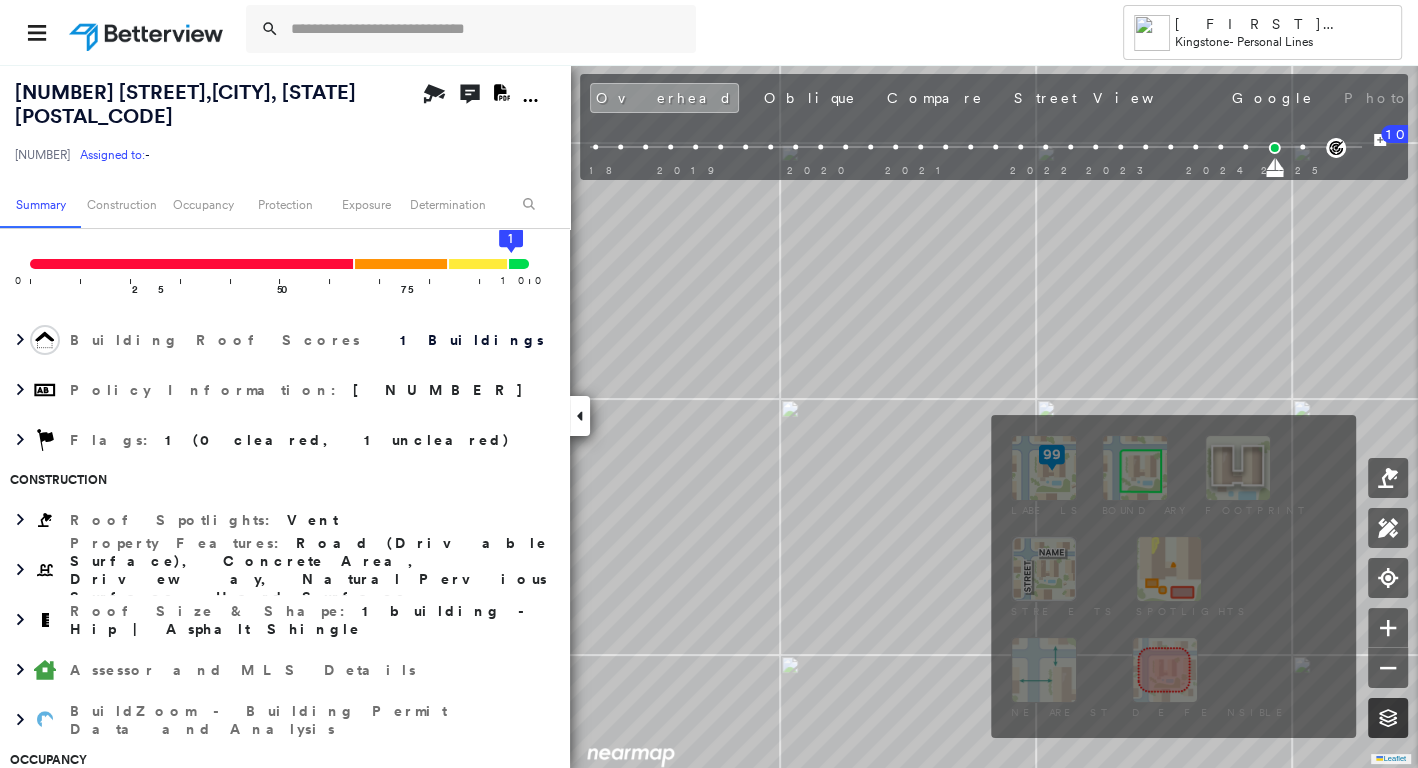 click at bounding box center (1388, 718) 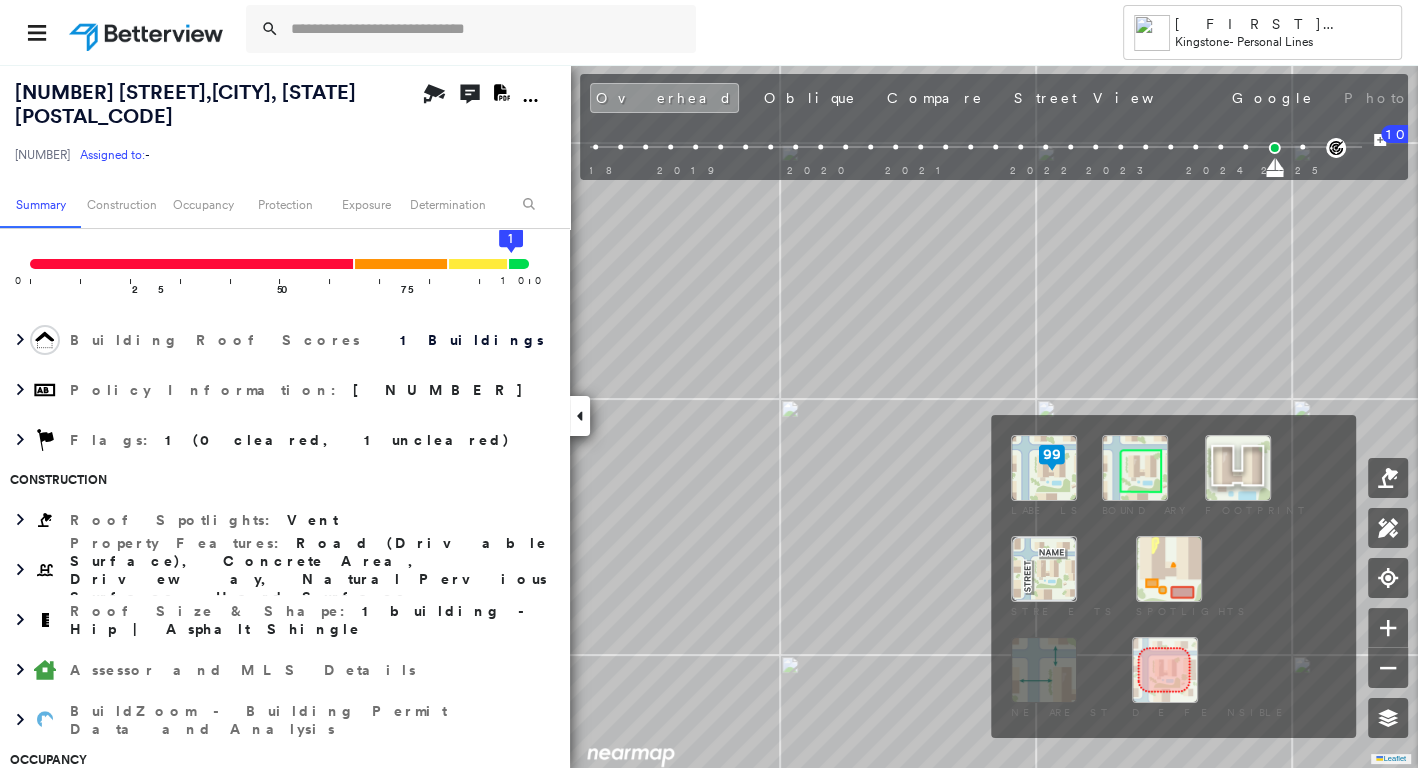 click at bounding box center (1135, 468) 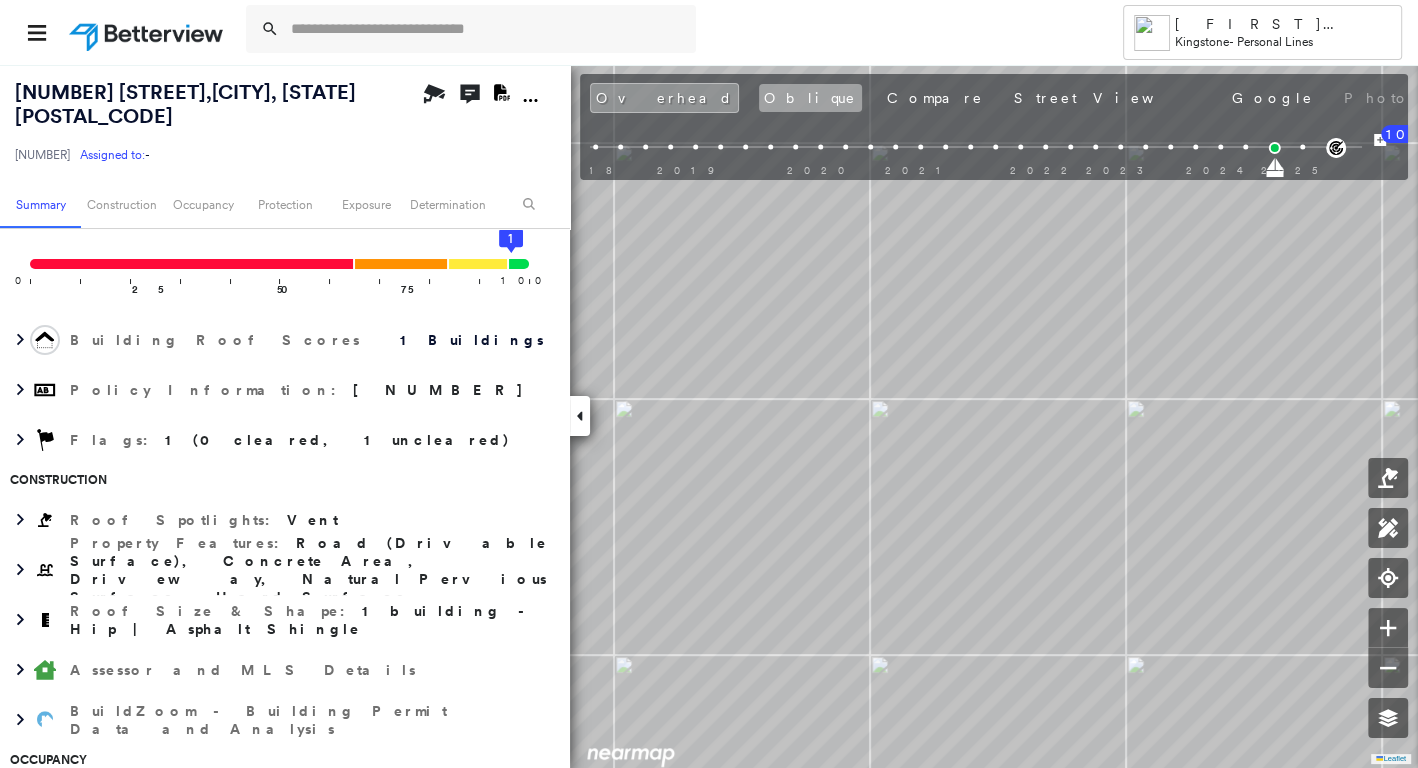 click on "Oblique" at bounding box center [810, 98] 